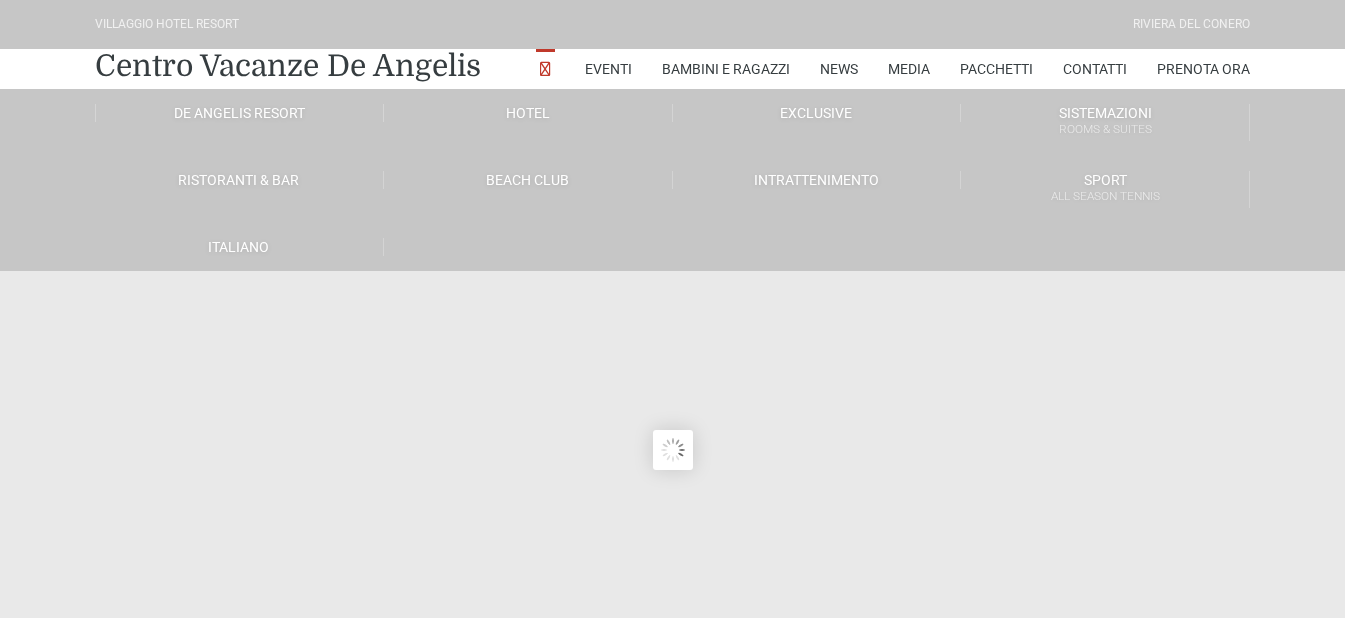 scroll, scrollTop: 0, scrollLeft: 0, axis: both 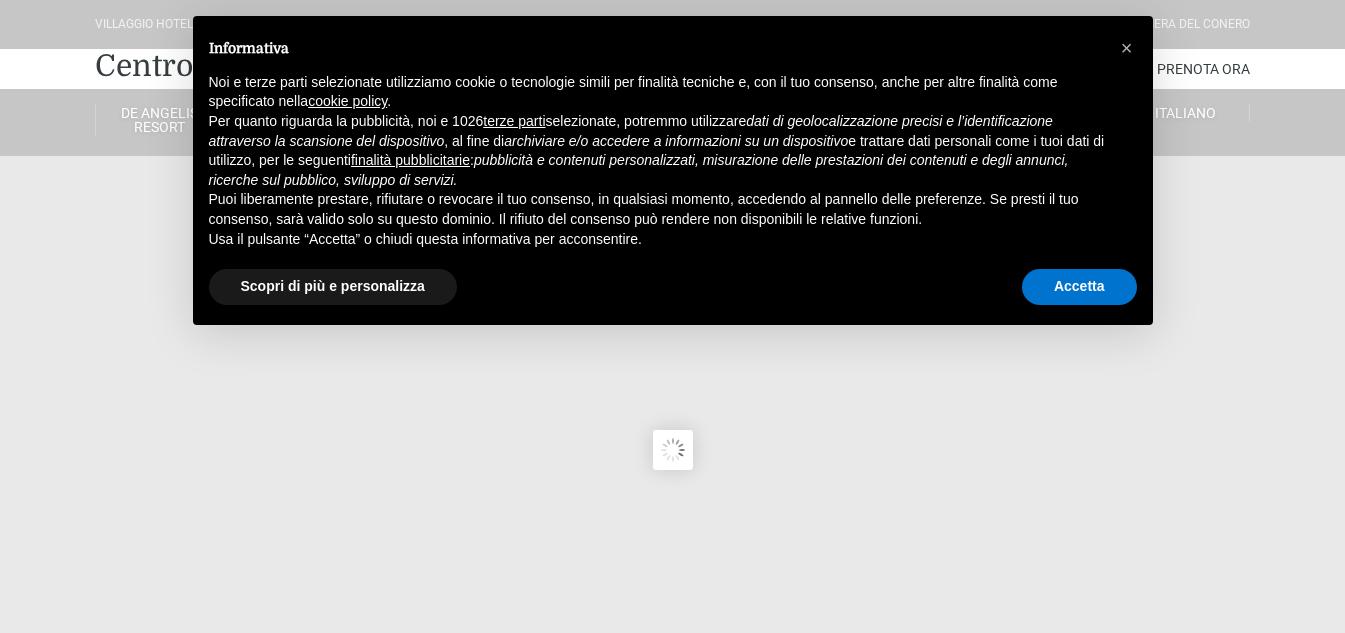 type on "[DATE]" 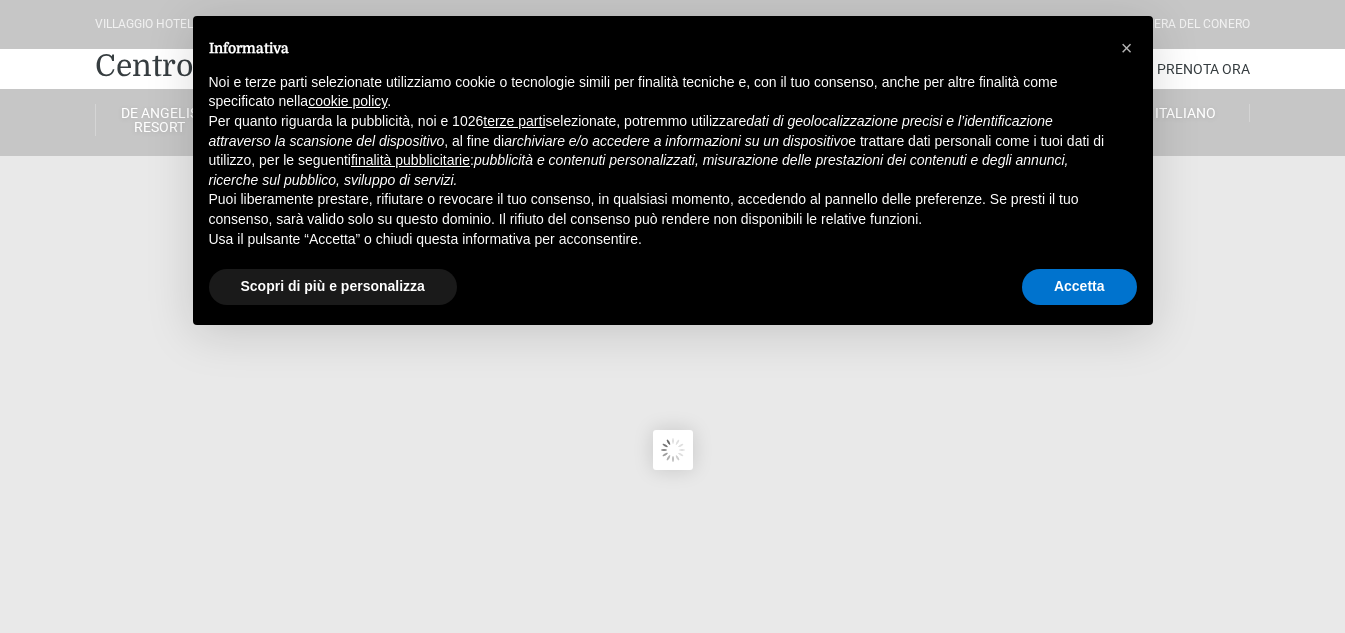type on "[DATE]" 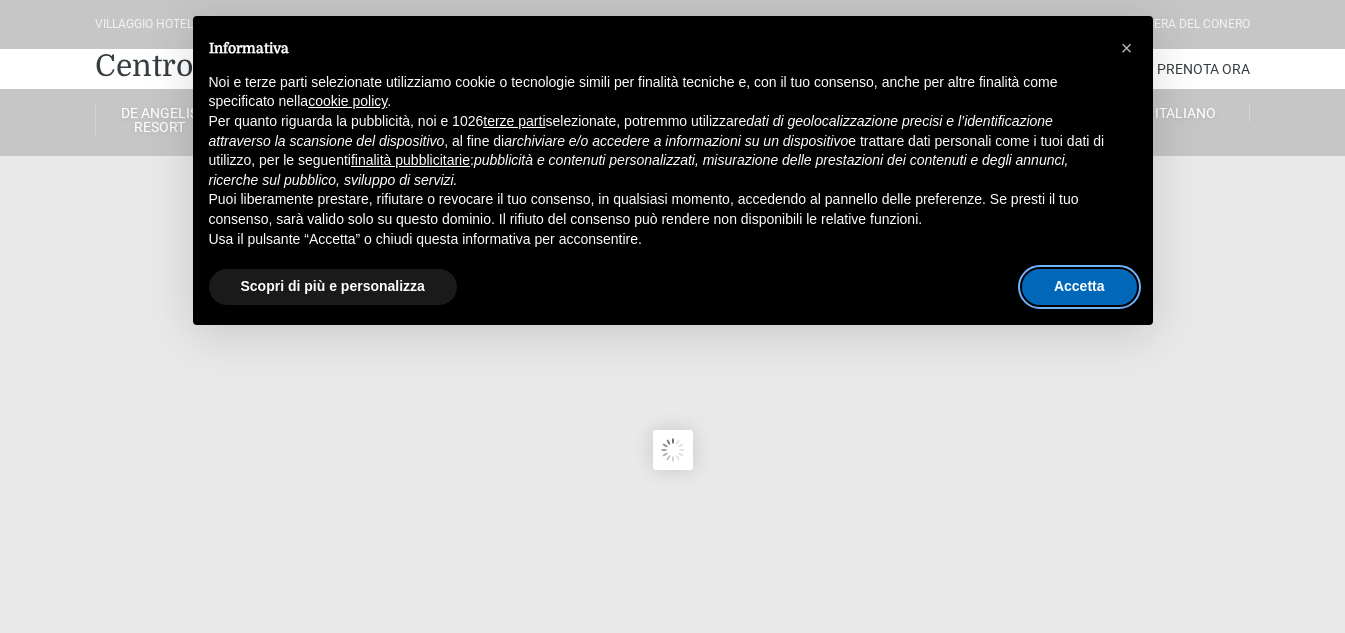 click on "Accetta" at bounding box center (1079, 287) 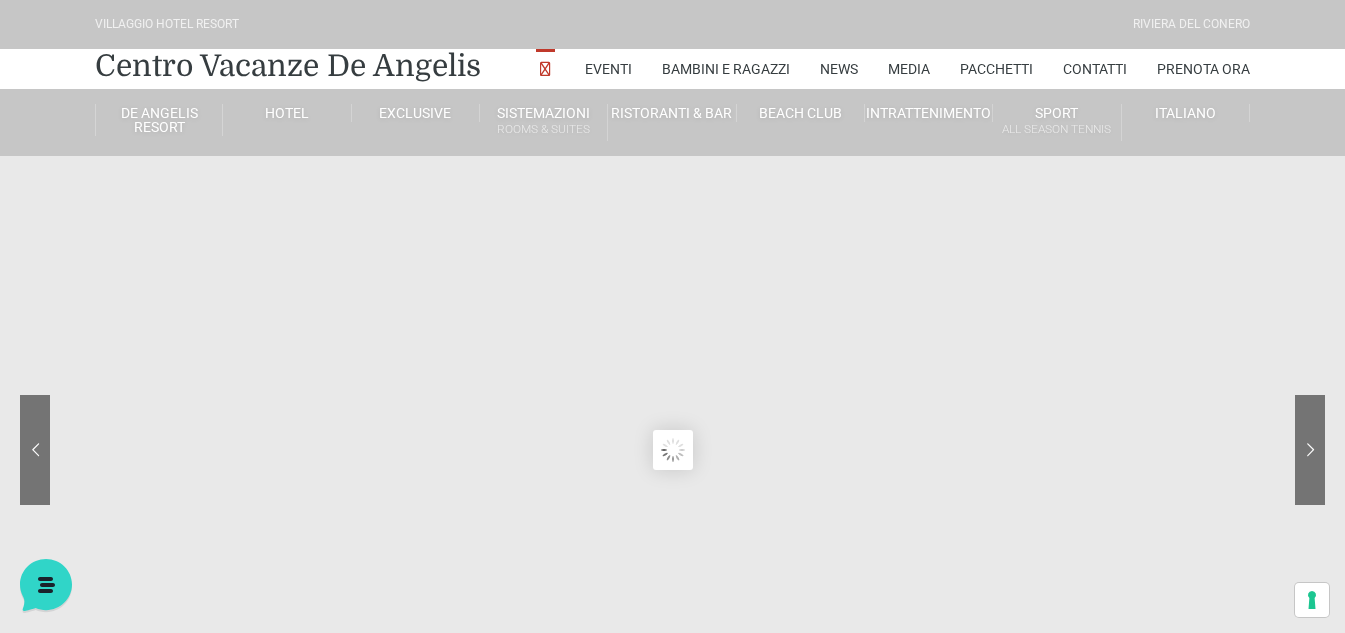 scroll, scrollTop: 0, scrollLeft: 0, axis: both 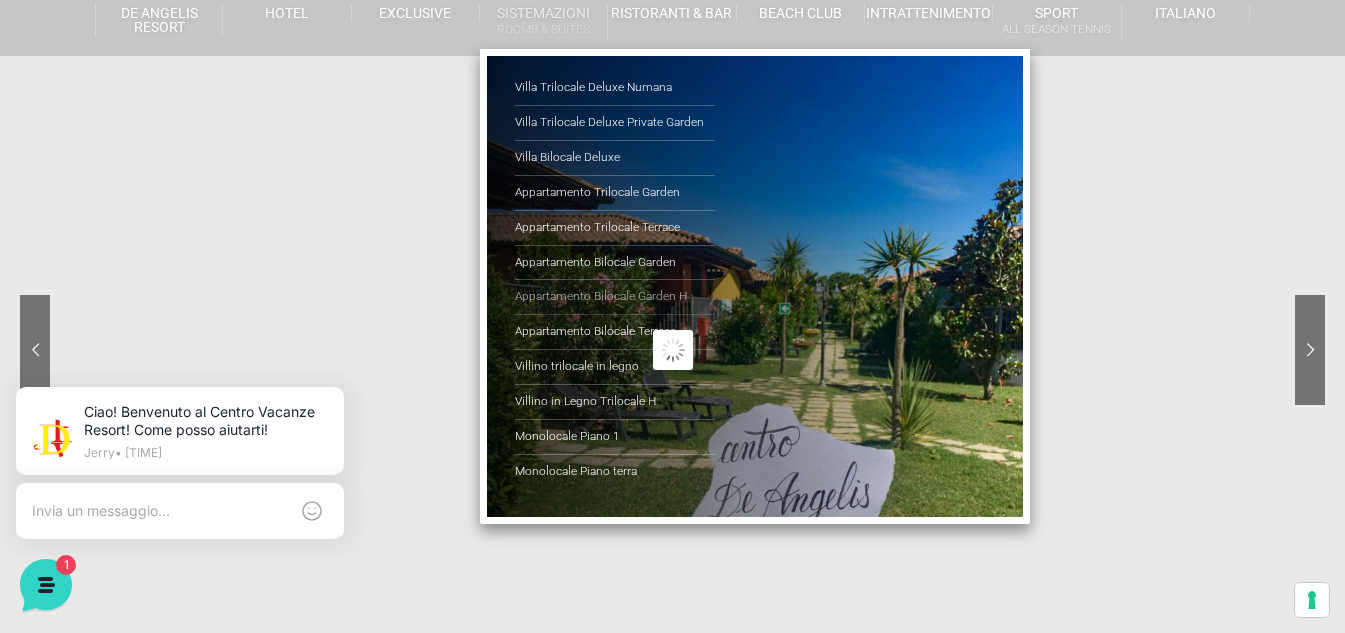 click on "Appartamento Bilocale Garden H" at bounding box center [615, 297] 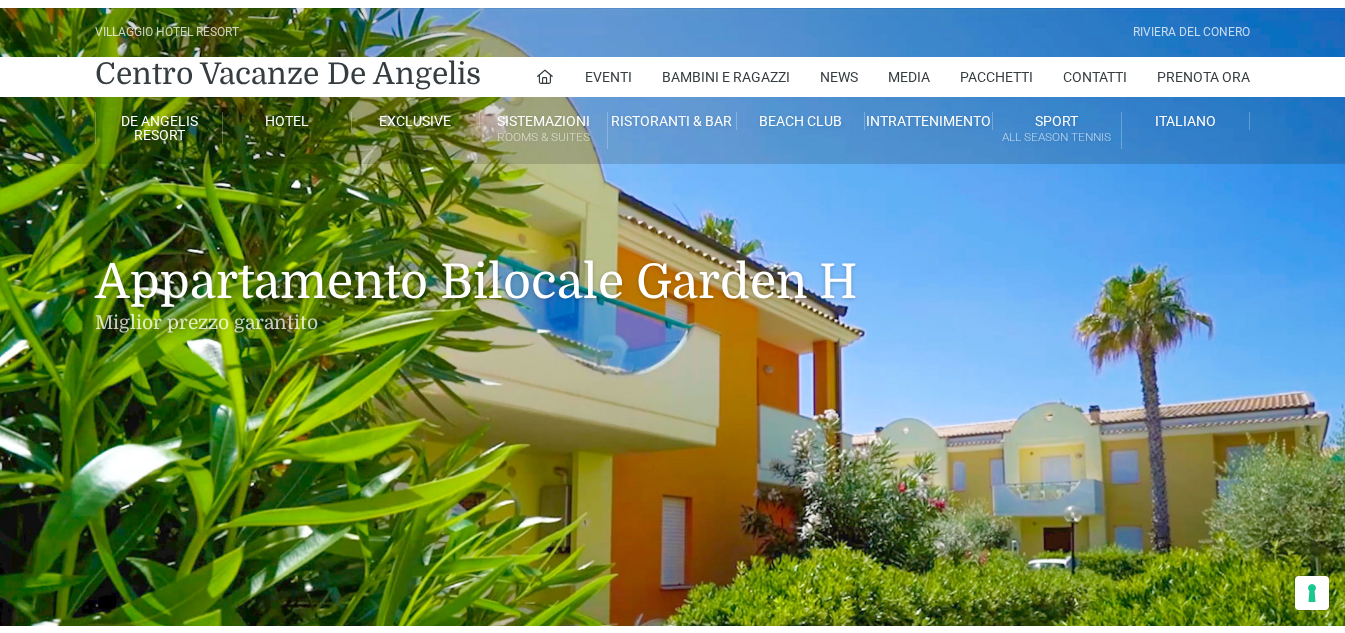 scroll, scrollTop: 0, scrollLeft: 0, axis: both 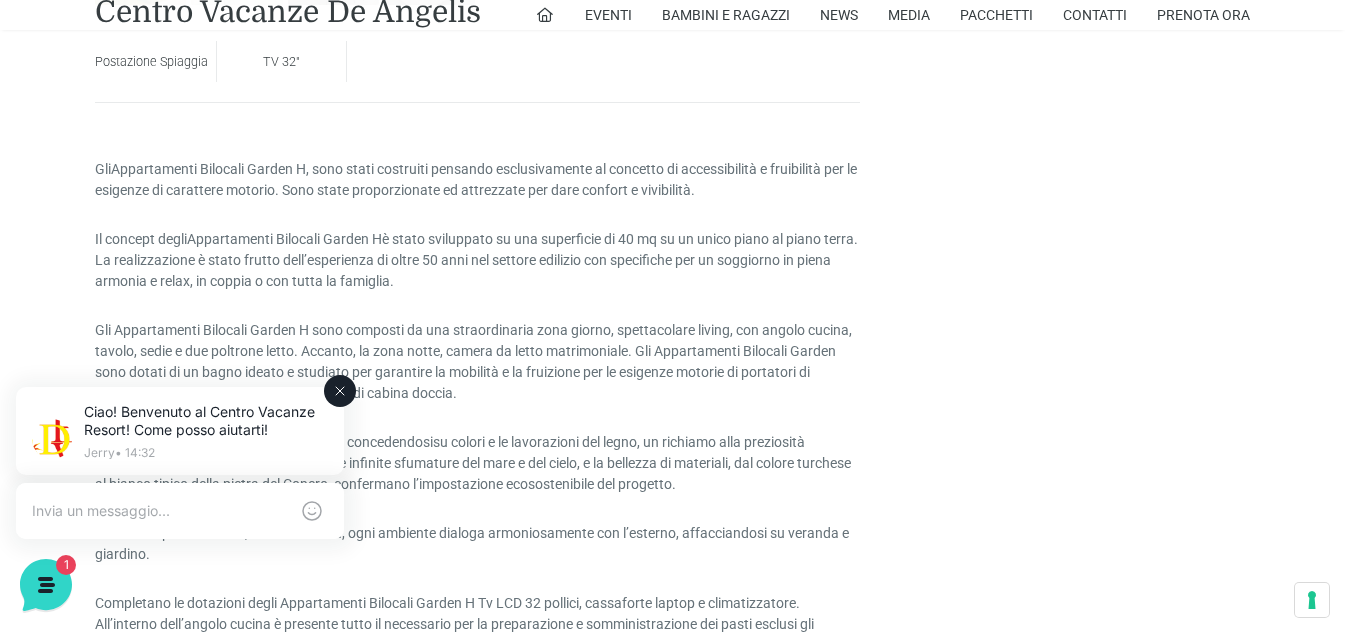 click 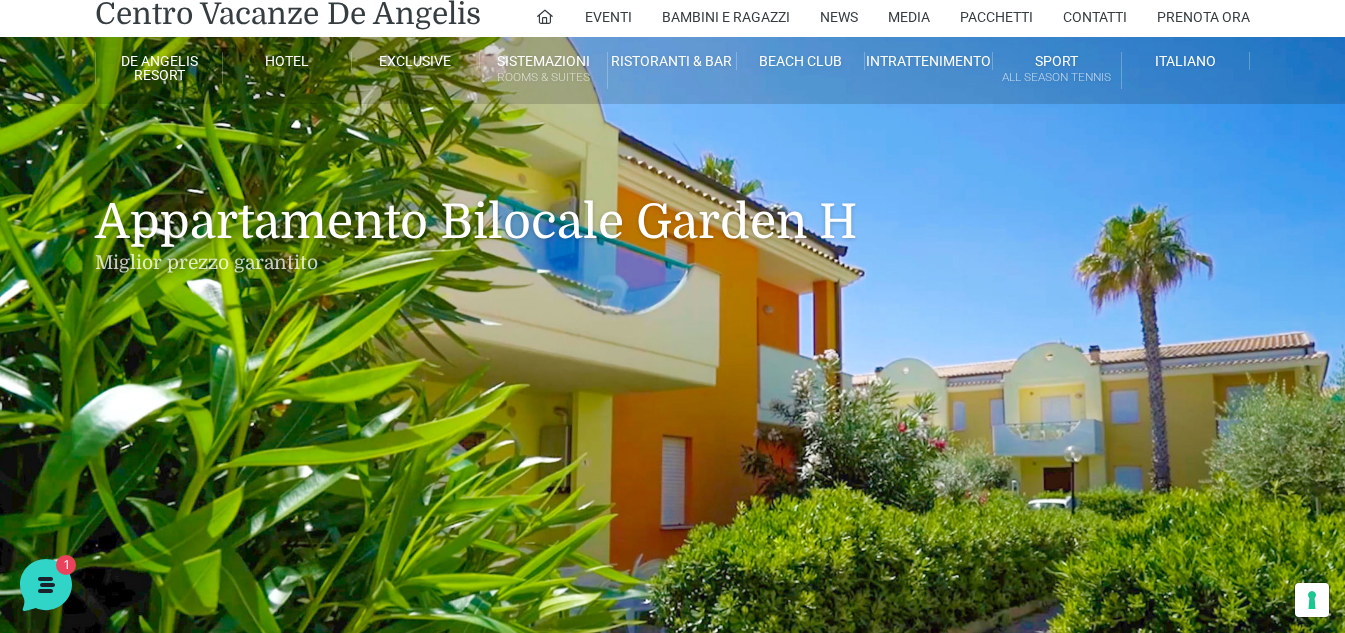 scroll, scrollTop: 0, scrollLeft: 0, axis: both 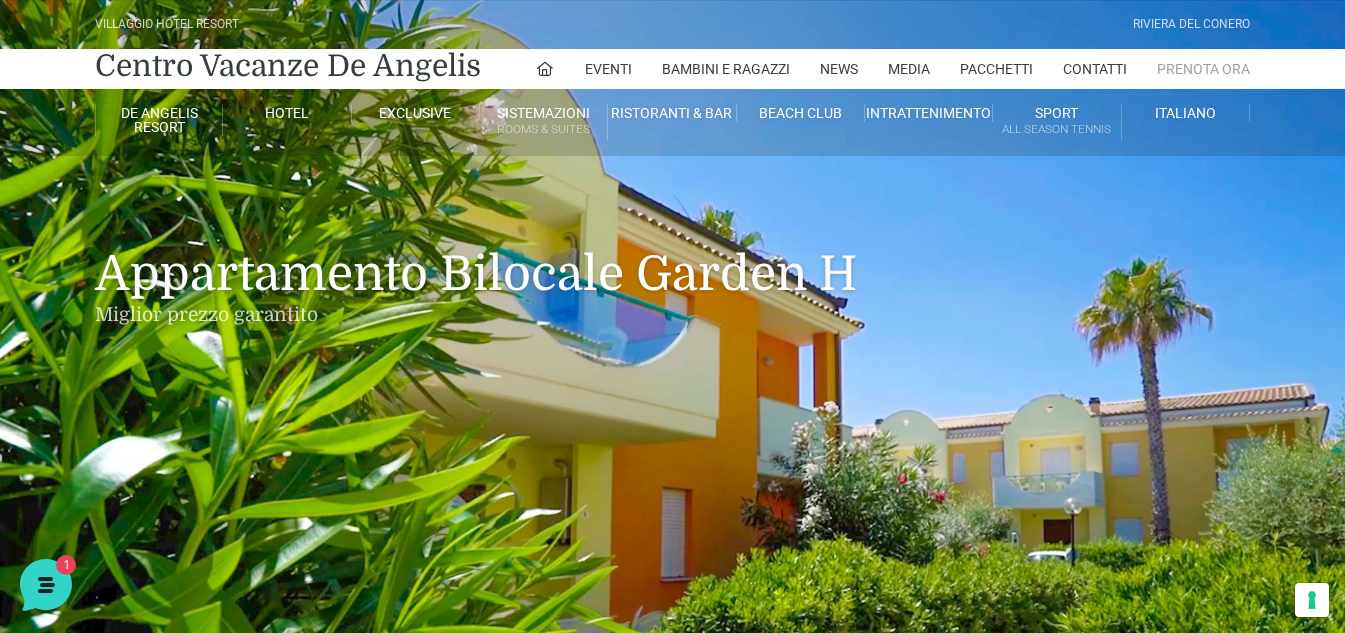 click on "Prenota Ora" at bounding box center [1203, 69] 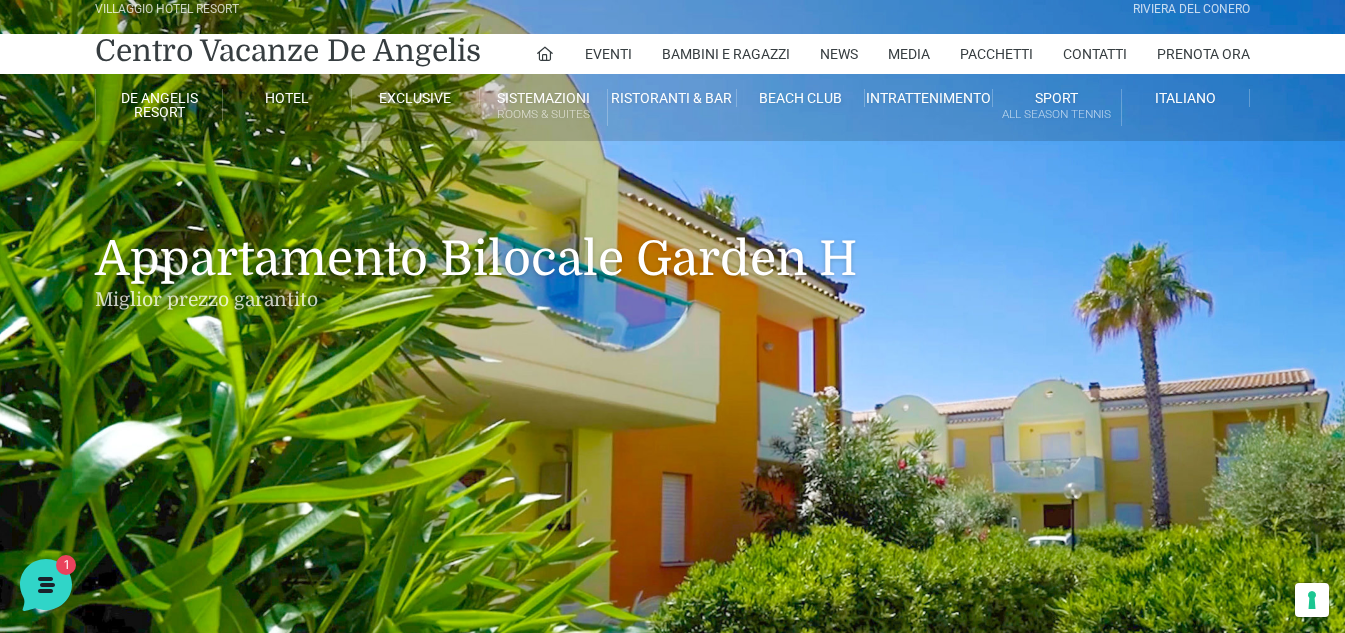scroll, scrollTop: 0, scrollLeft: 0, axis: both 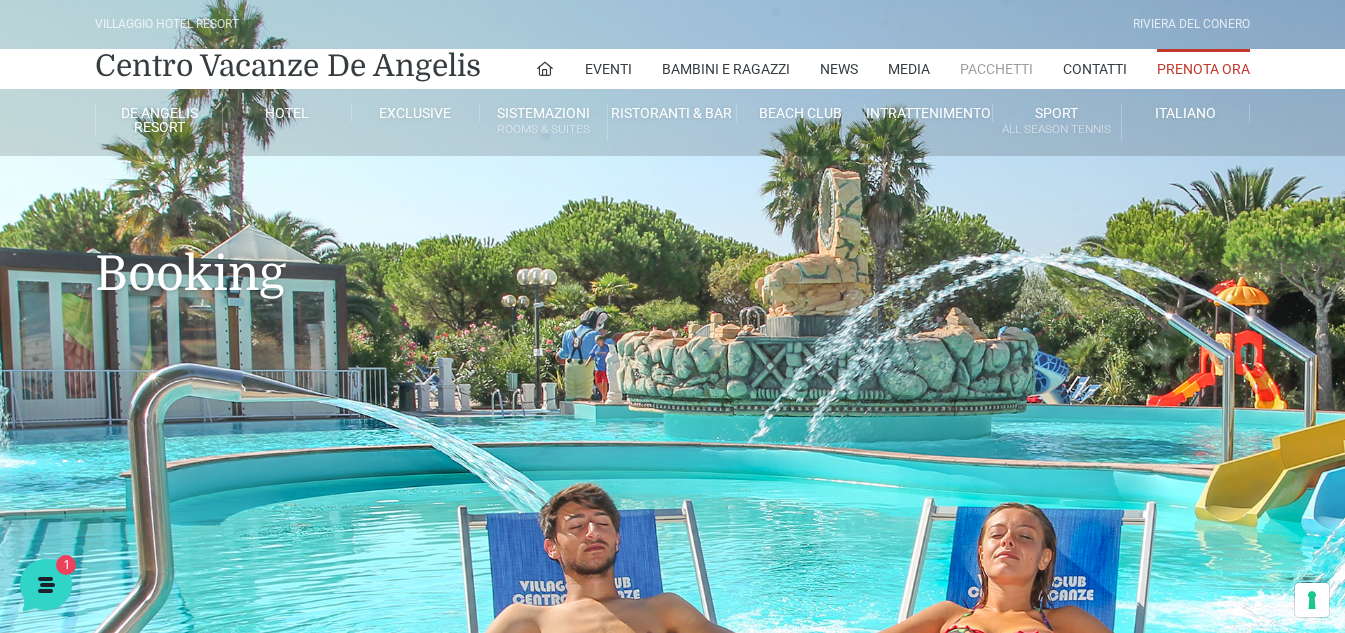 click on "Pacchetti" at bounding box center [996, 69] 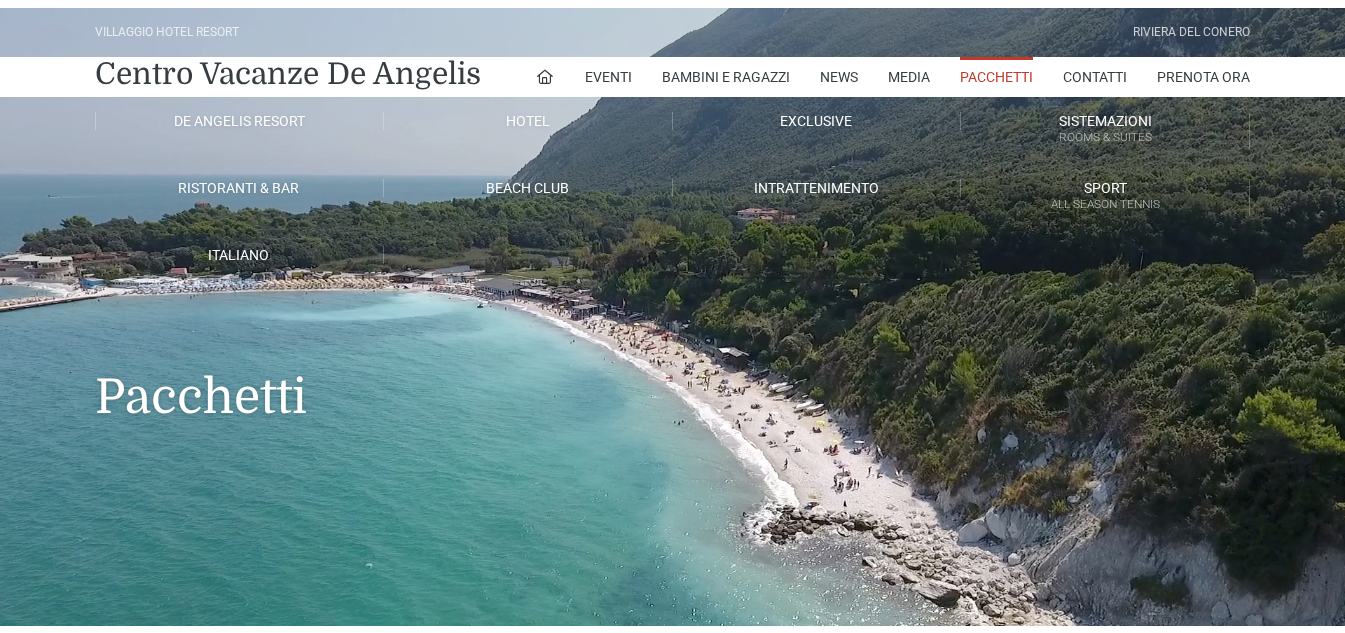 scroll, scrollTop: 0, scrollLeft: 0, axis: both 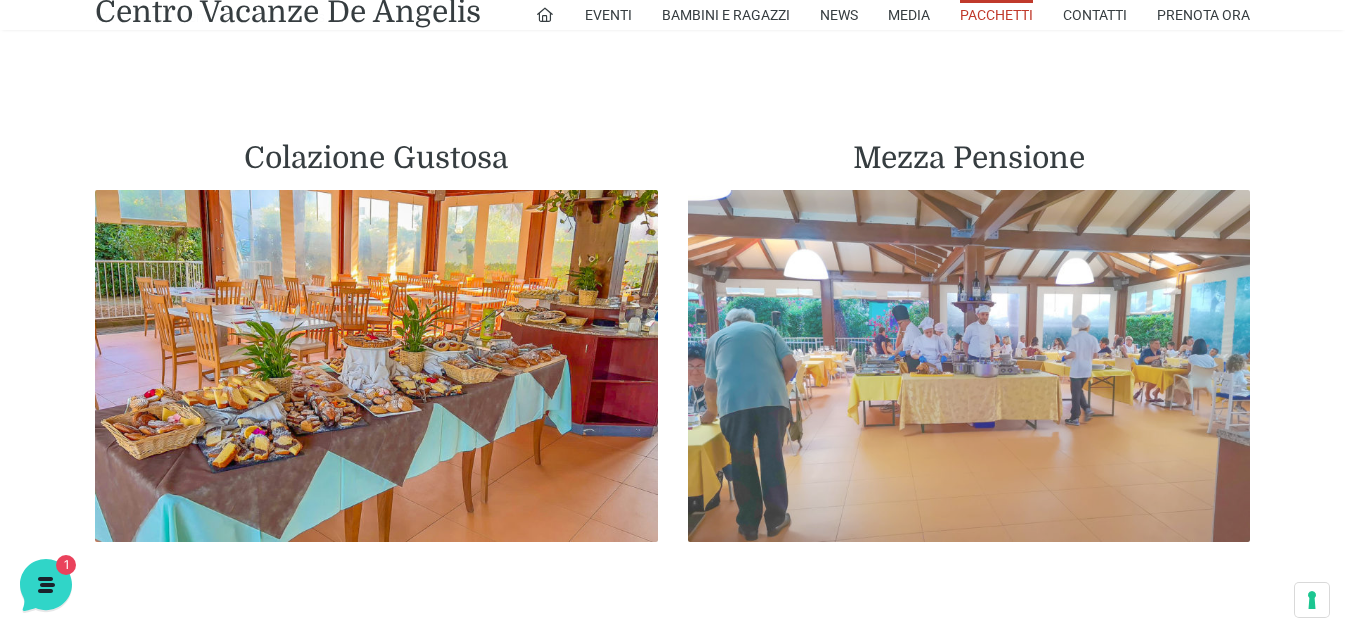 click at bounding box center [969, 366] 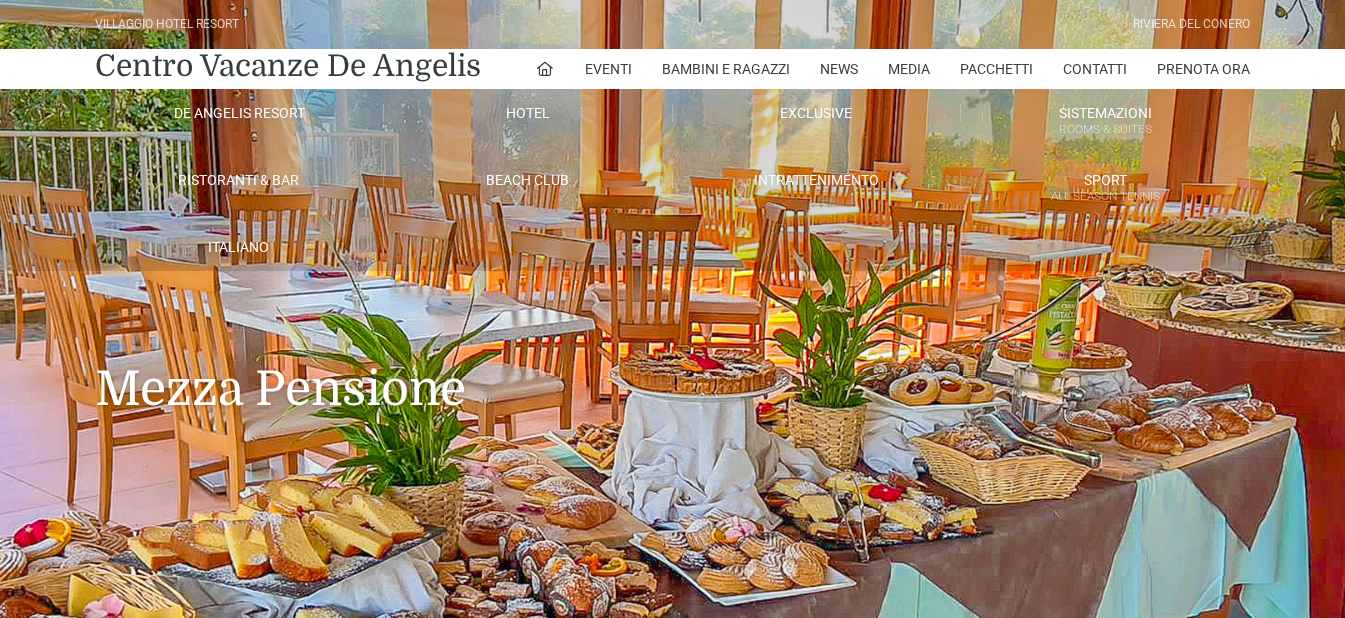 scroll, scrollTop: 0, scrollLeft: 0, axis: both 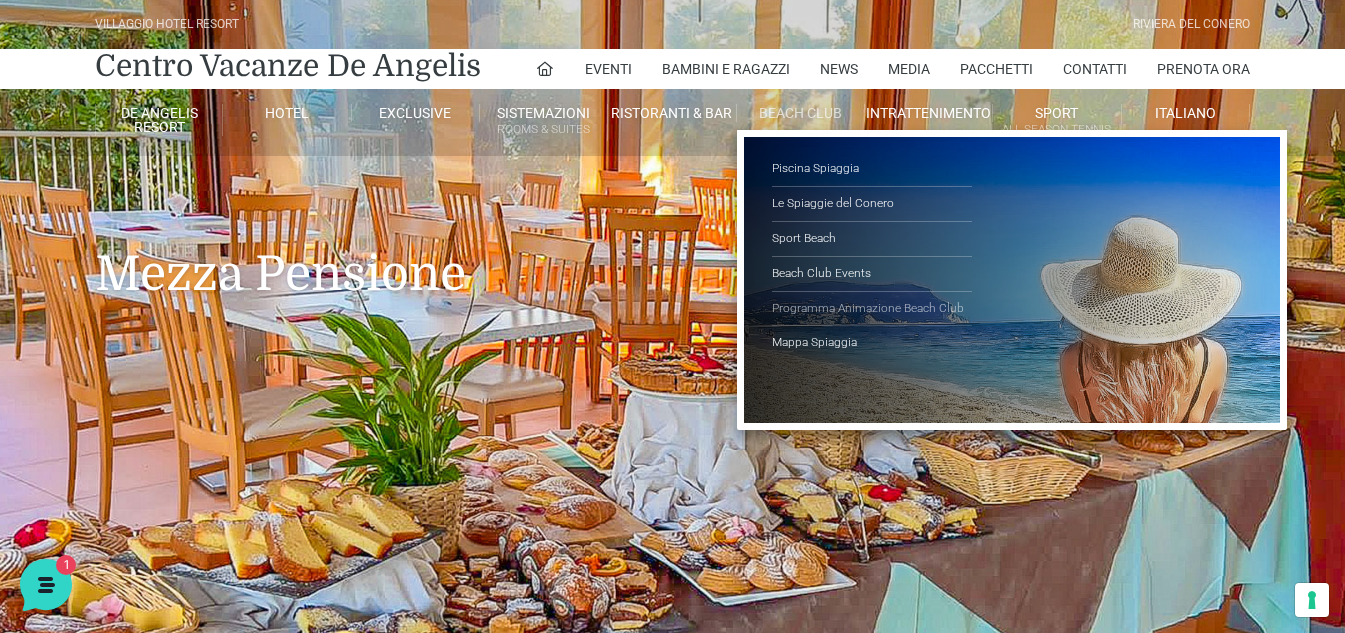 click on "Programma Animazione Beach Club" at bounding box center (872, 309) 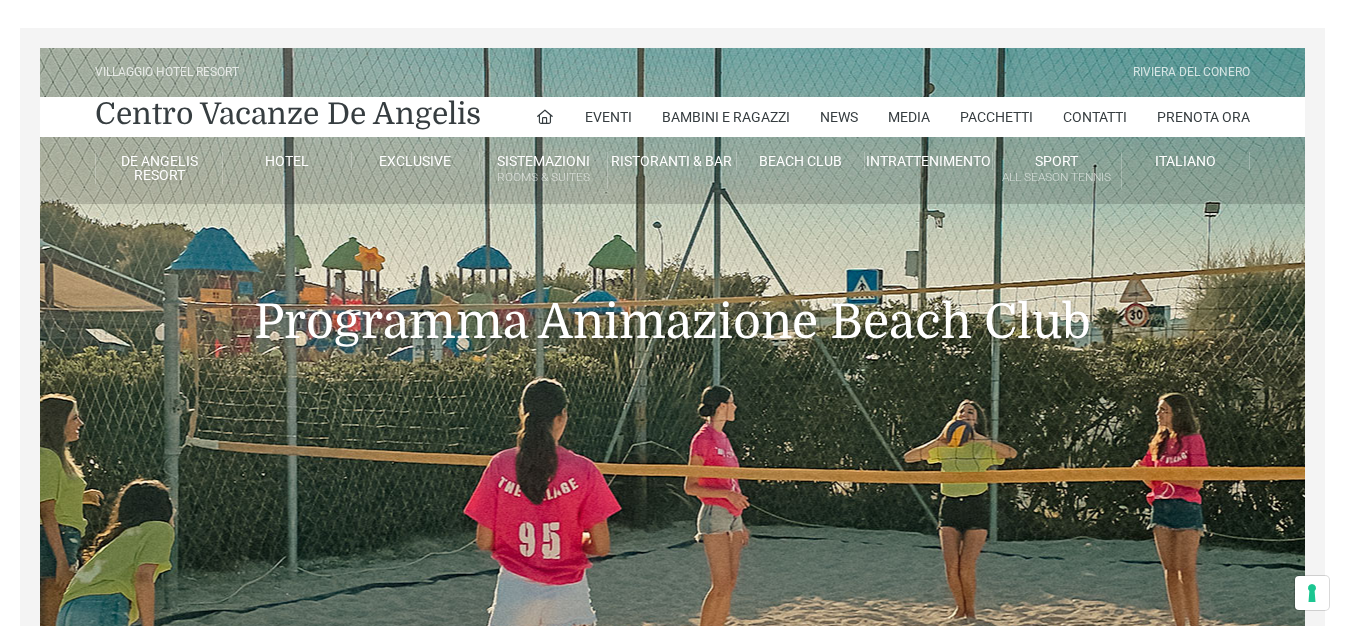 scroll, scrollTop: 0, scrollLeft: 0, axis: both 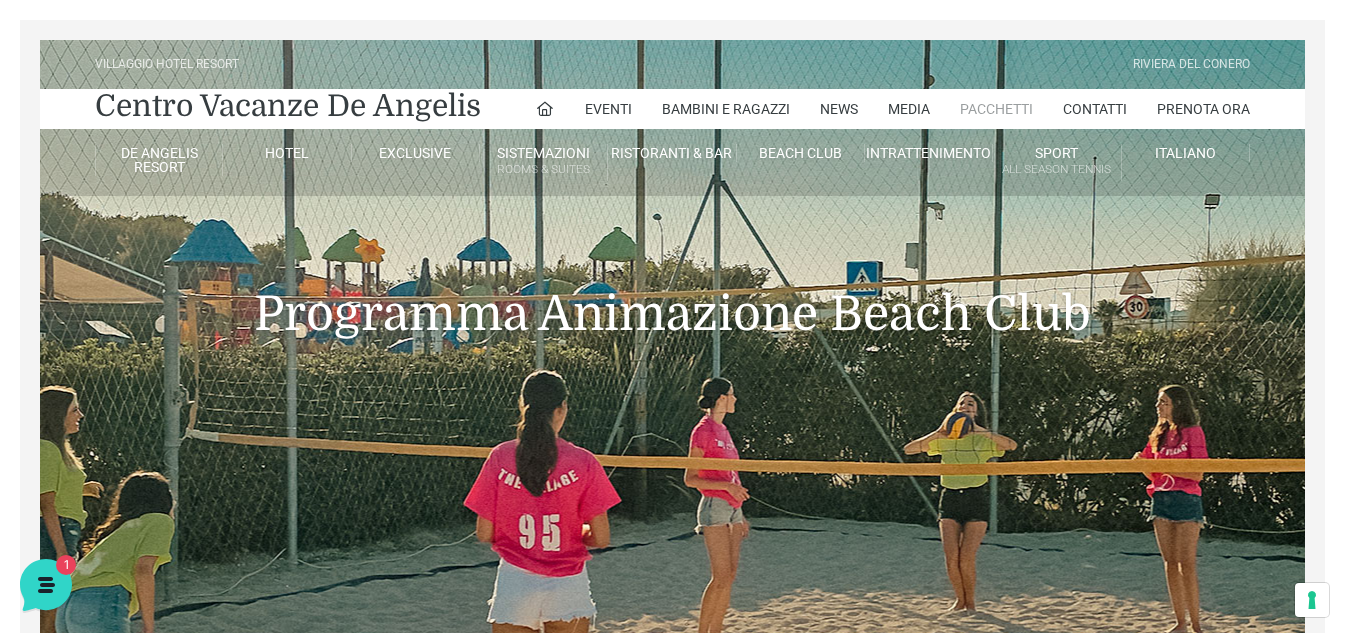 click on "Pacchetti" at bounding box center (996, 109) 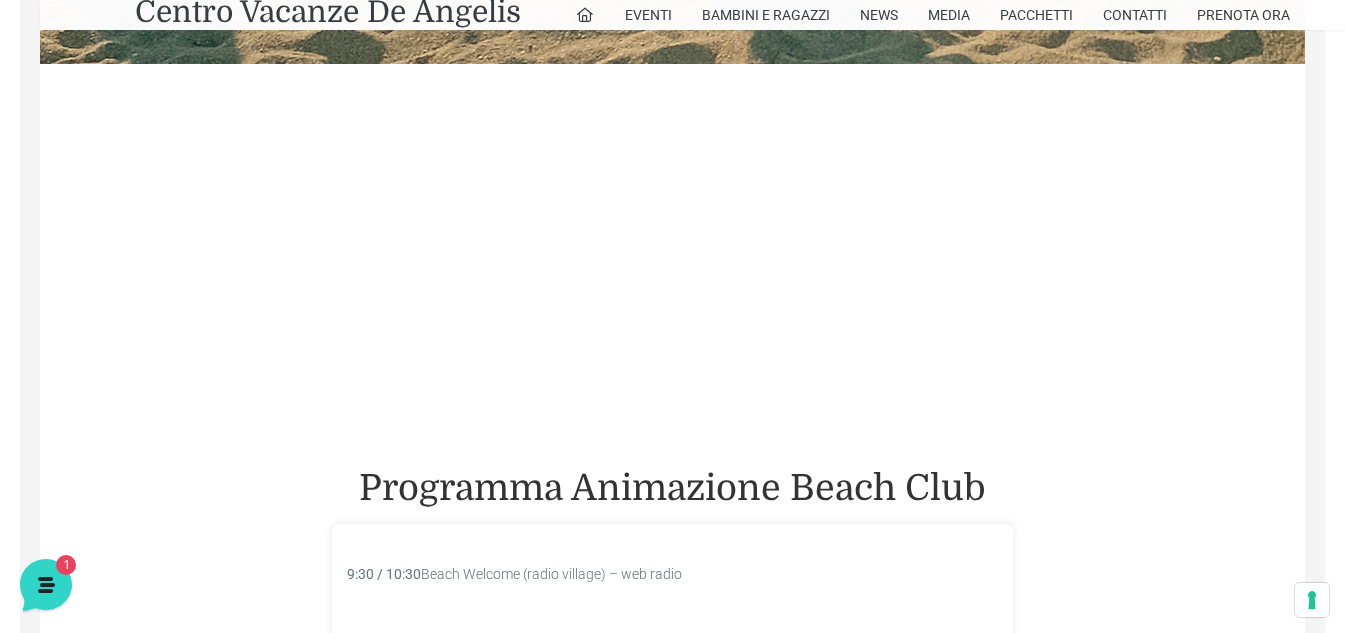 scroll, scrollTop: 800, scrollLeft: 0, axis: vertical 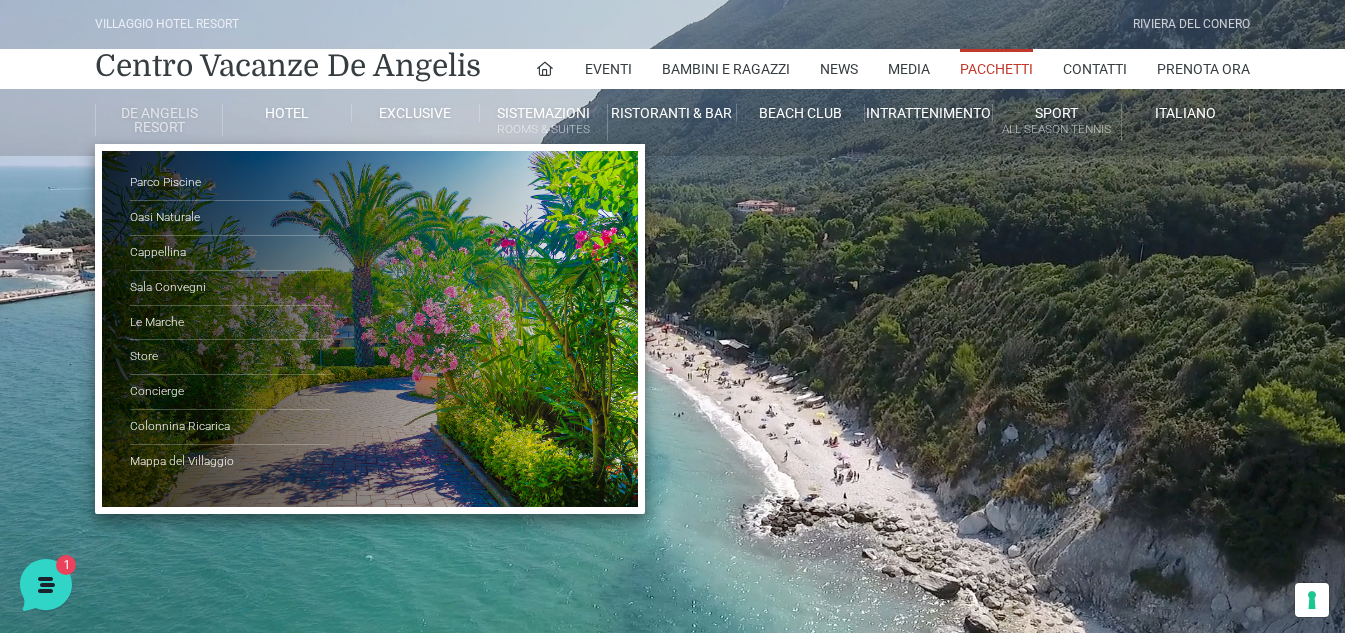 click on "De Angelis Resort" at bounding box center (159, 120) 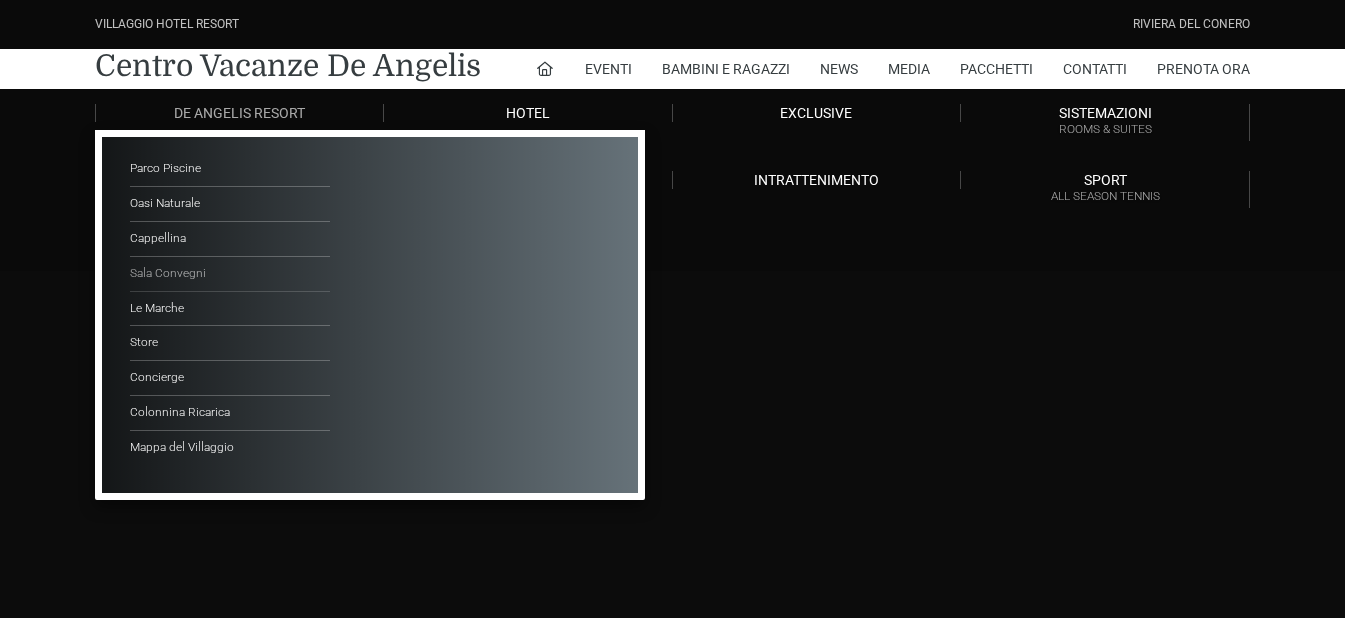 scroll, scrollTop: 0, scrollLeft: 0, axis: both 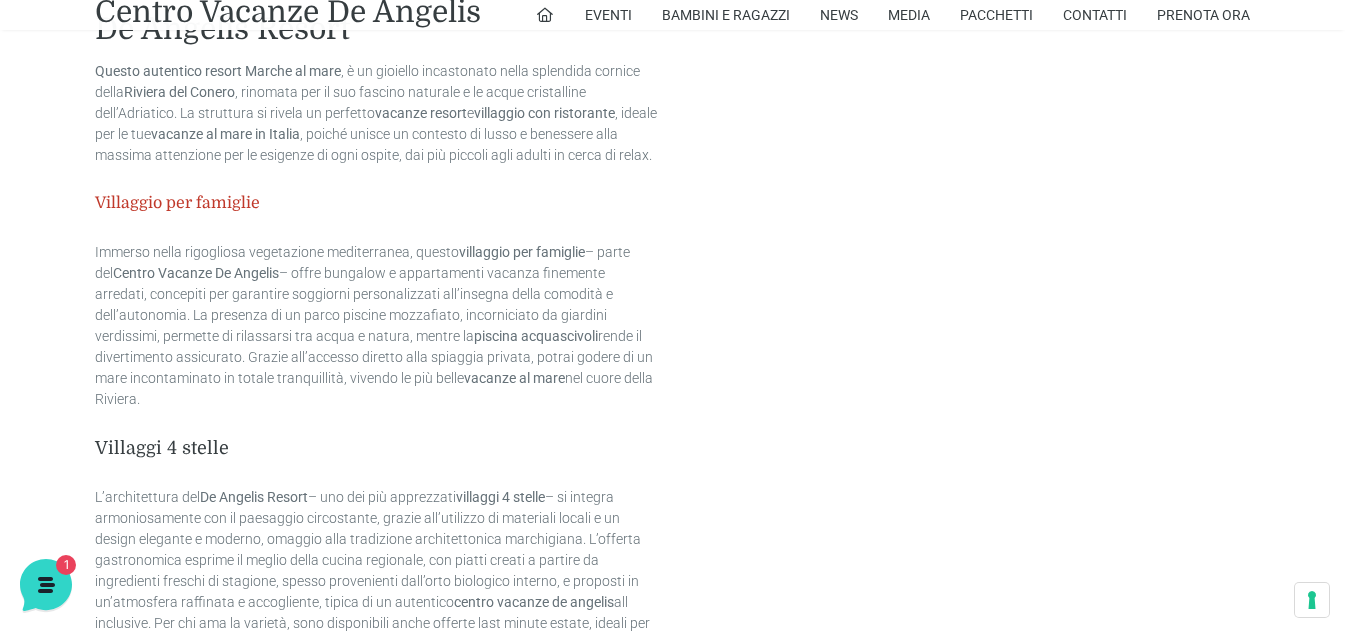 drag, startPoint x: 403, startPoint y: 195, endPoint x: 292, endPoint y: 228, distance: 115.80155 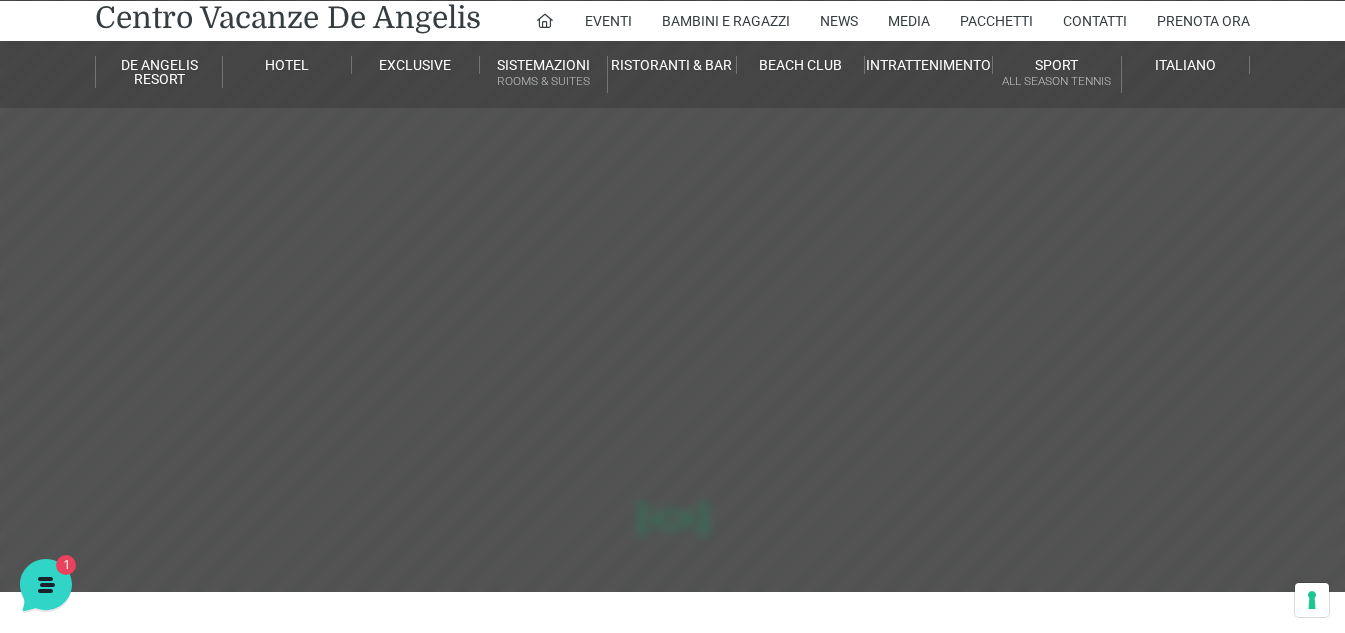 scroll, scrollTop: 0, scrollLeft: 0, axis: both 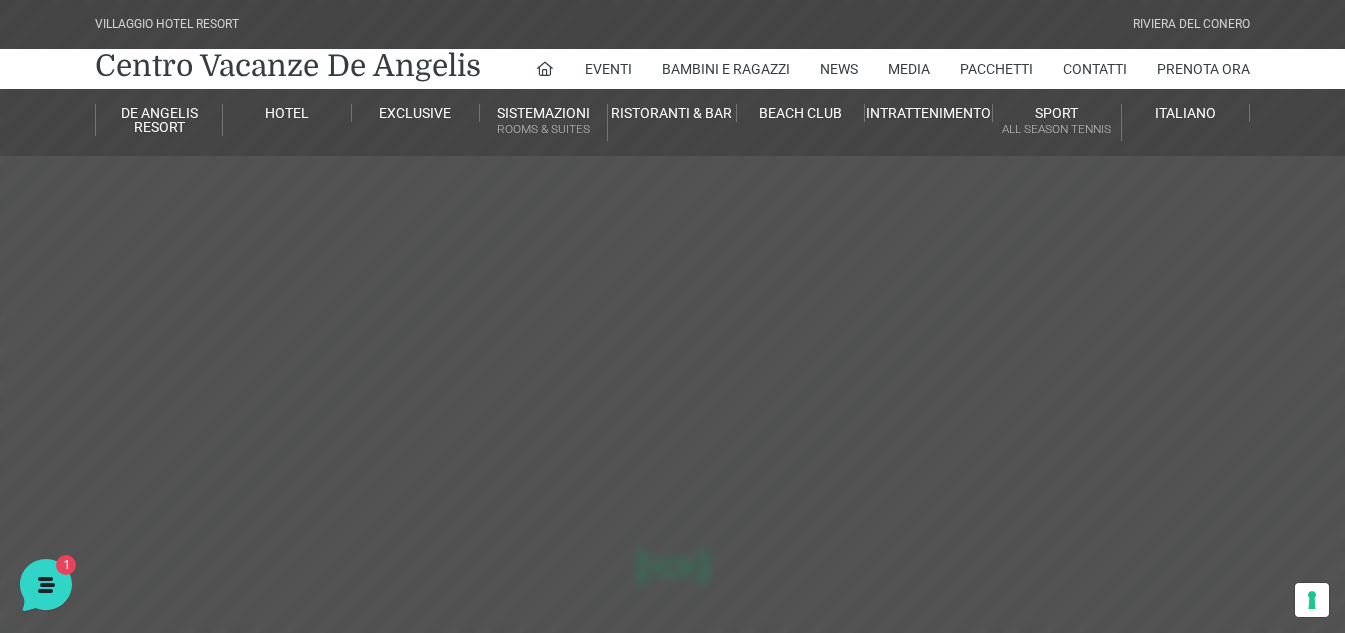 click on "Villaggio Hotel Resort
Riviera Del Conero
Centro Vacanze De Angelis
Eventi
Miss Italia
Cerimonie
Team building
Bambini e Ragazzi
Holly Beach Club
Holly Teeny Club
Holly Young Club
Piscine
Iscrizioni Holly Club
News
Media
Pacchetti
Contatti
Prenota Ora
De Angelis Resort
Parco Piscine
Oasi Naturale
Cappellina
Sala Convegni
Le Marche
Store
Concierge
Colonnina Ricarica
Mappa del Villaggio
Hotel
Suite Prestige
Camera Prestige
Camera Suite H
Sala Meeting
Exclusive
Villa Luxury
Dimora Padronale
Villa 601 Alpine
Villa Classic
Bilocale Garden Gold
Sistemazioni Rooms & Suites
Villa Trilocale Deluxe Numana
Villa Trilocale Deluxe Private Garden
Villa Bilocale Deluxe
Appartamento Trilocale Garden" at bounding box center (672, 450) 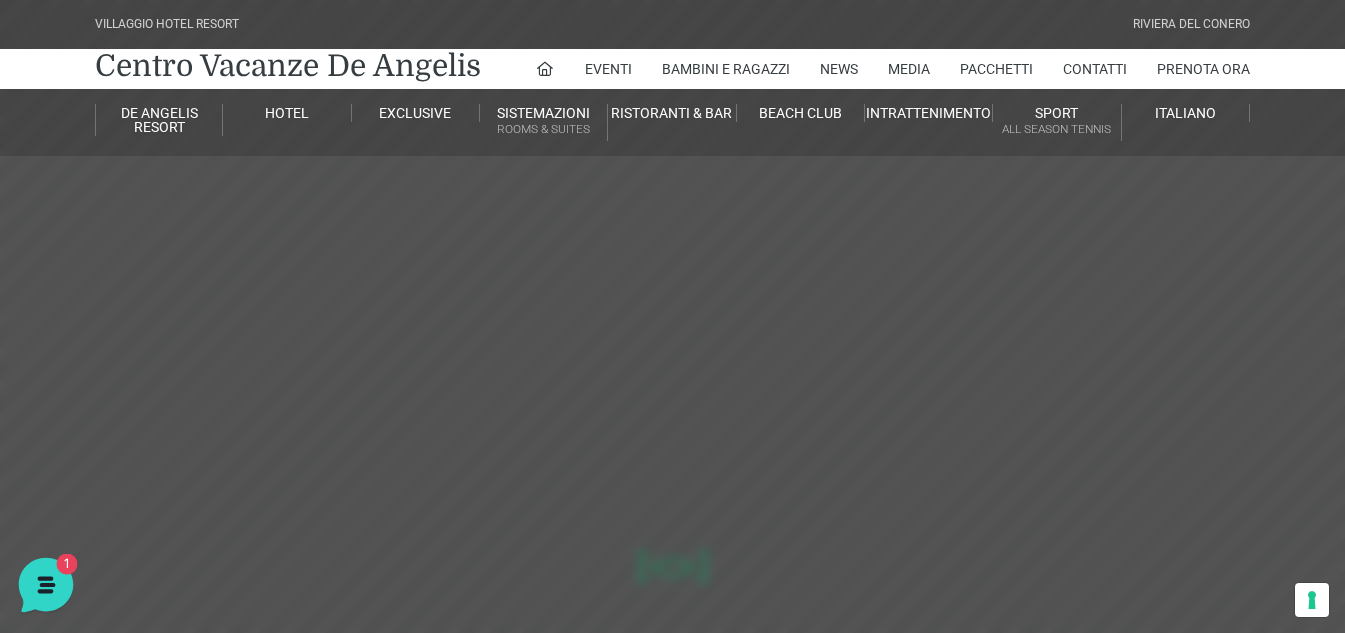 click 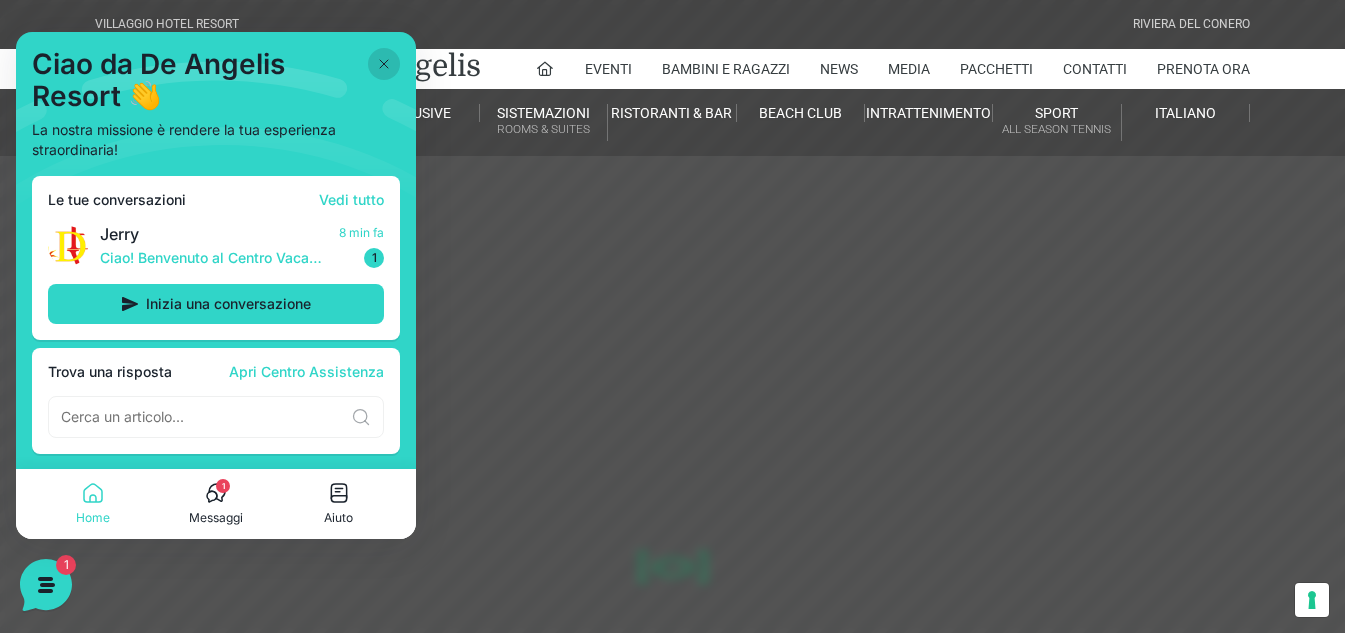 click 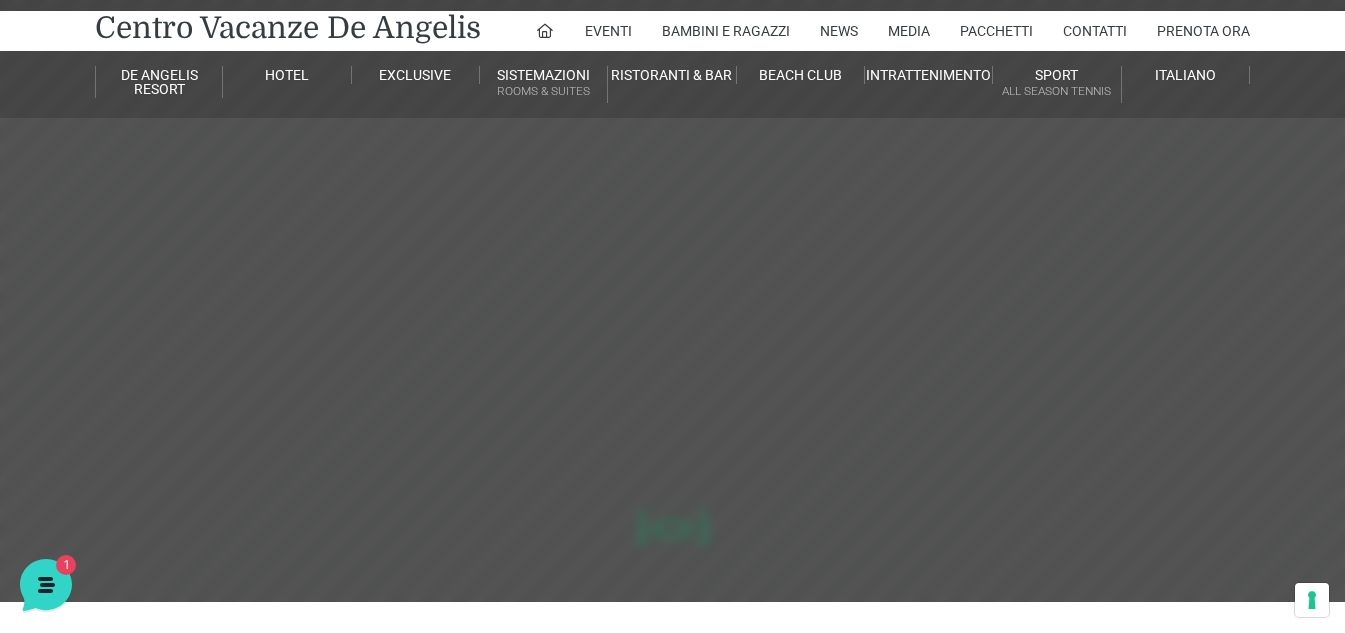scroll, scrollTop: 0, scrollLeft: 0, axis: both 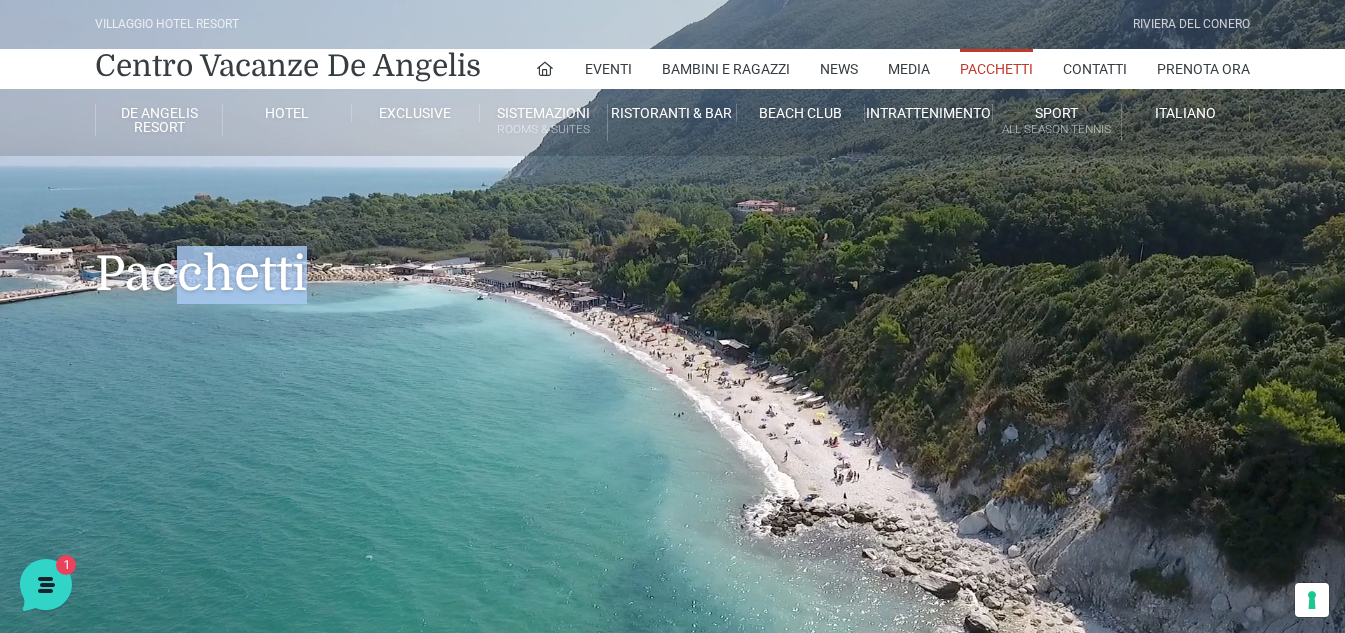 drag, startPoint x: 168, startPoint y: 352, endPoint x: 304, endPoint y: 364, distance: 136.52838 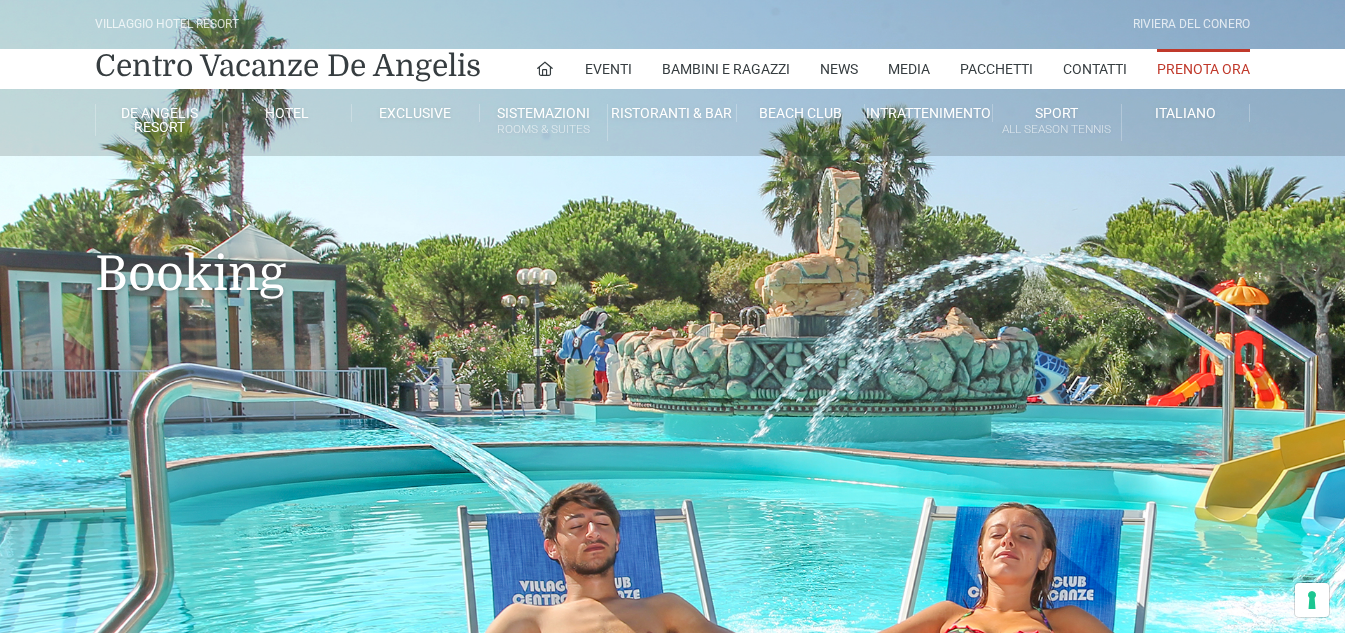 scroll, scrollTop: 0, scrollLeft: 0, axis: both 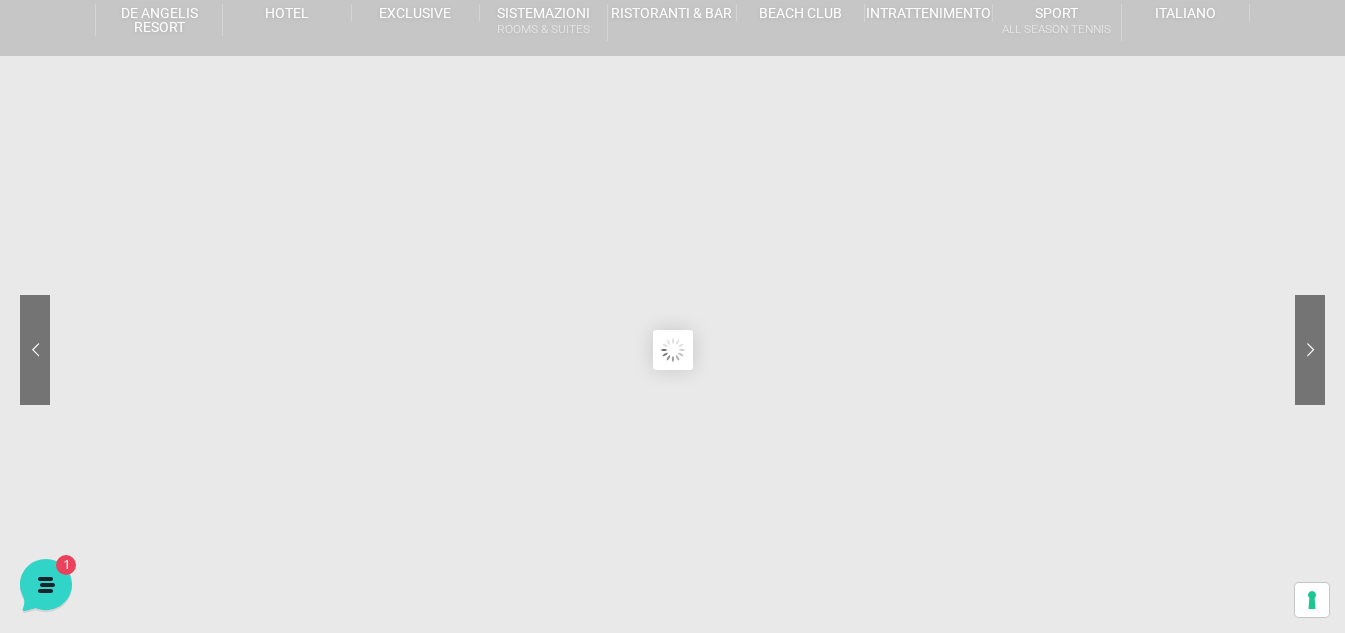 click 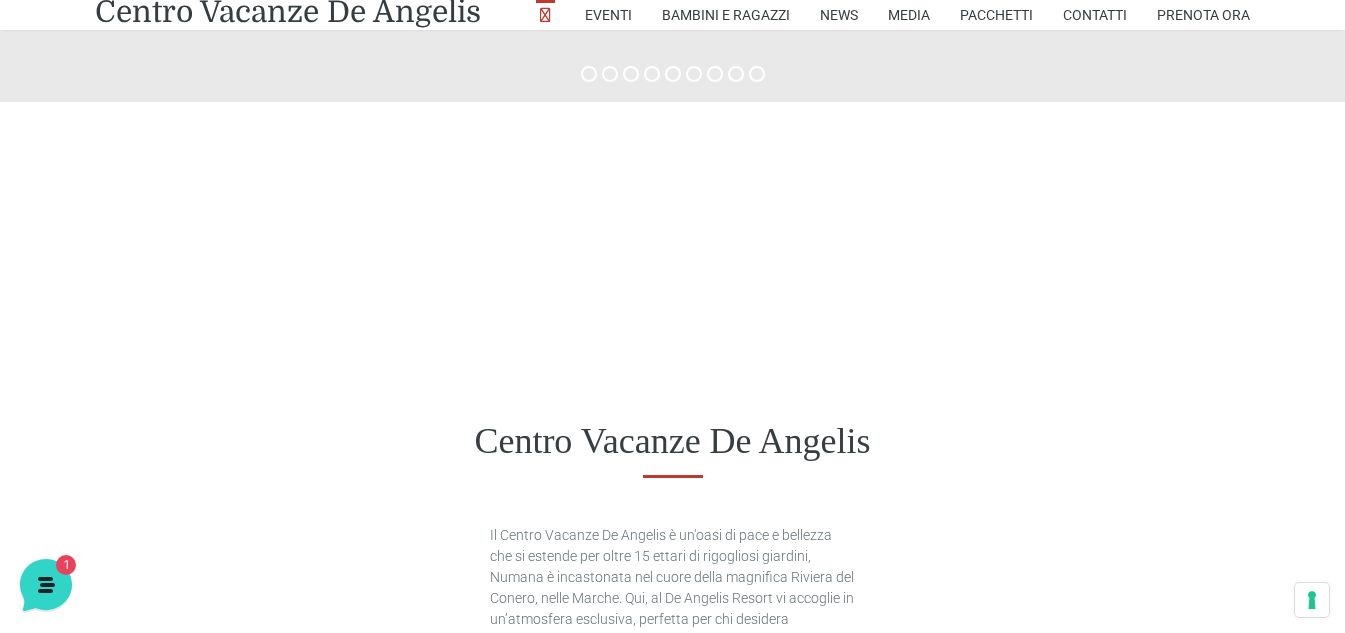 scroll, scrollTop: 800, scrollLeft: 0, axis: vertical 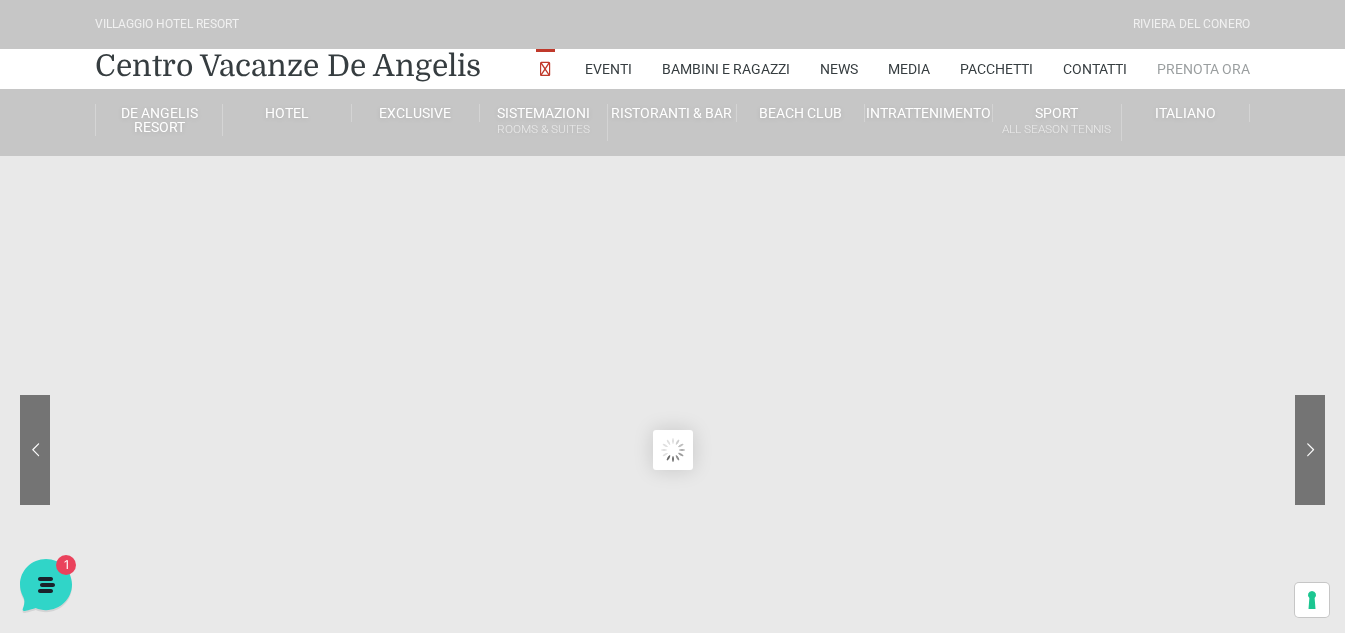 click on "Prenota Ora" at bounding box center (1203, 69) 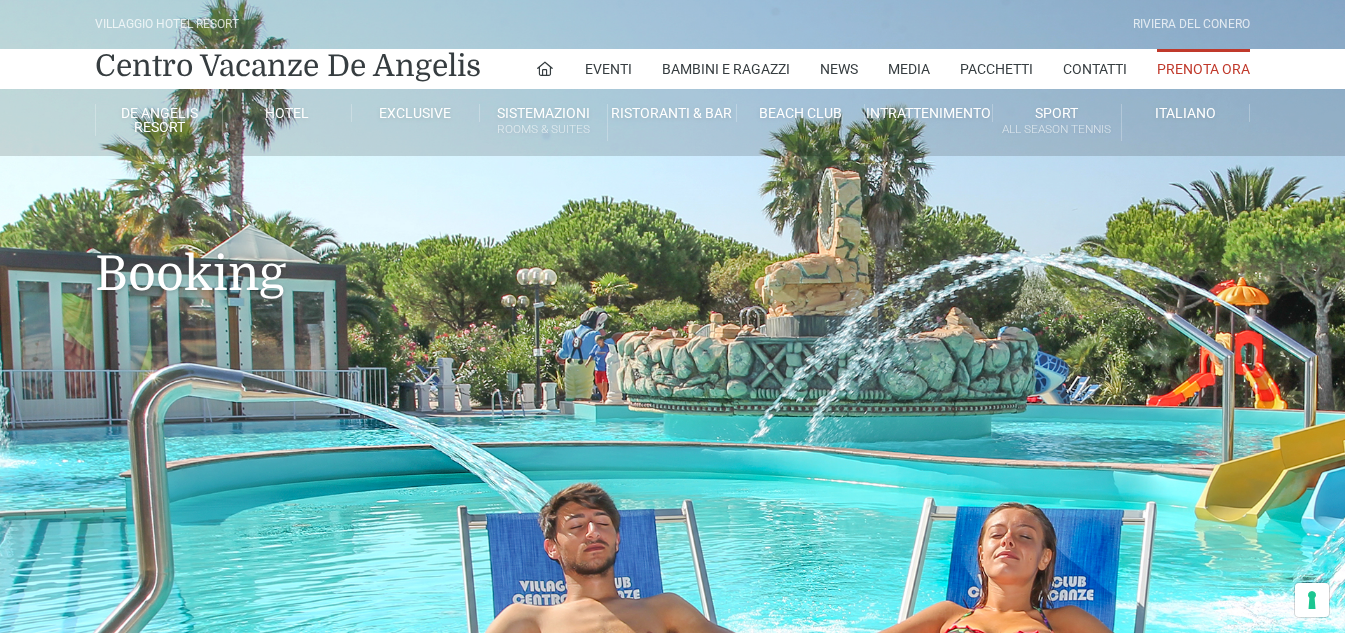 scroll, scrollTop: 0, scrollLeft: 0, axis: both 